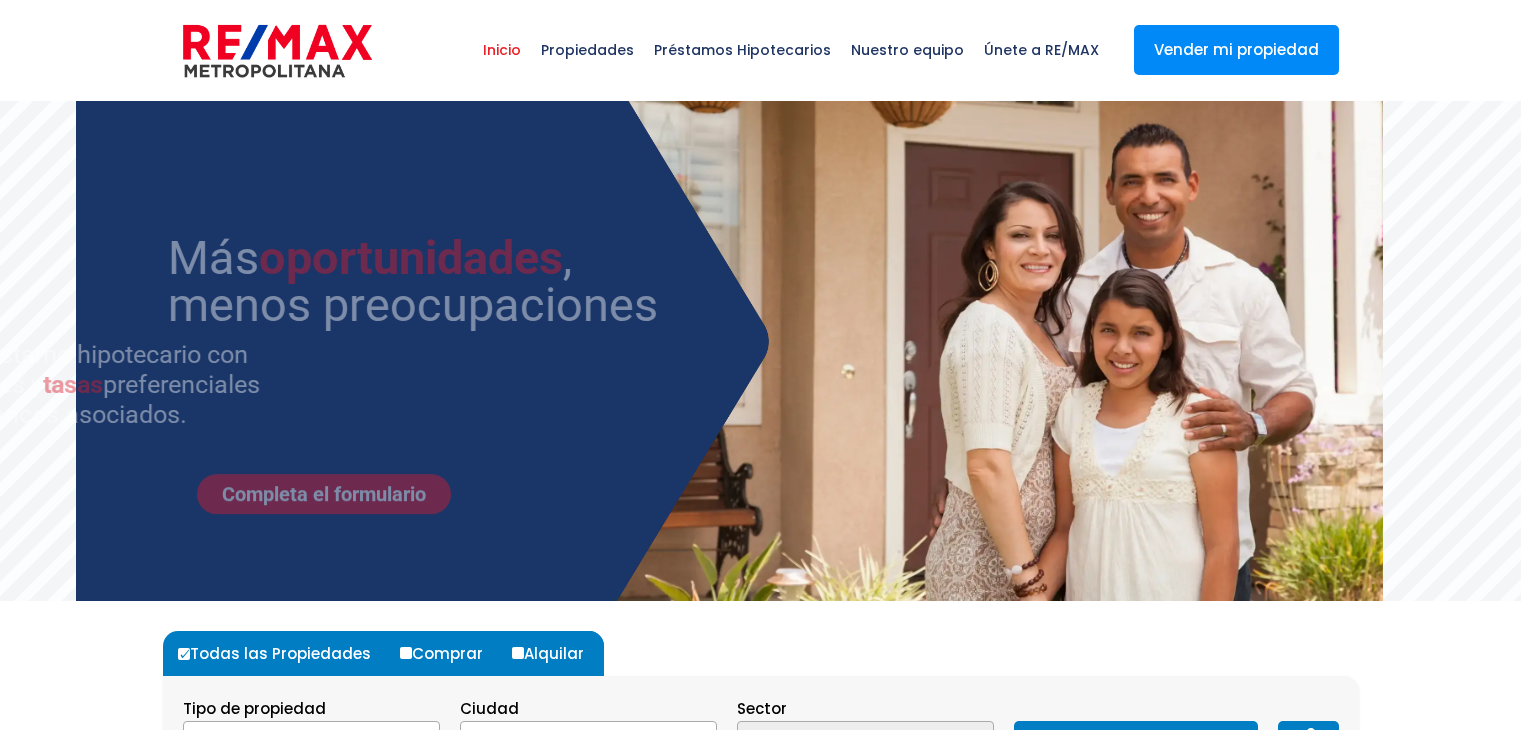 scroll, scrollTop: 0, scrollLeft: 0, axis: both 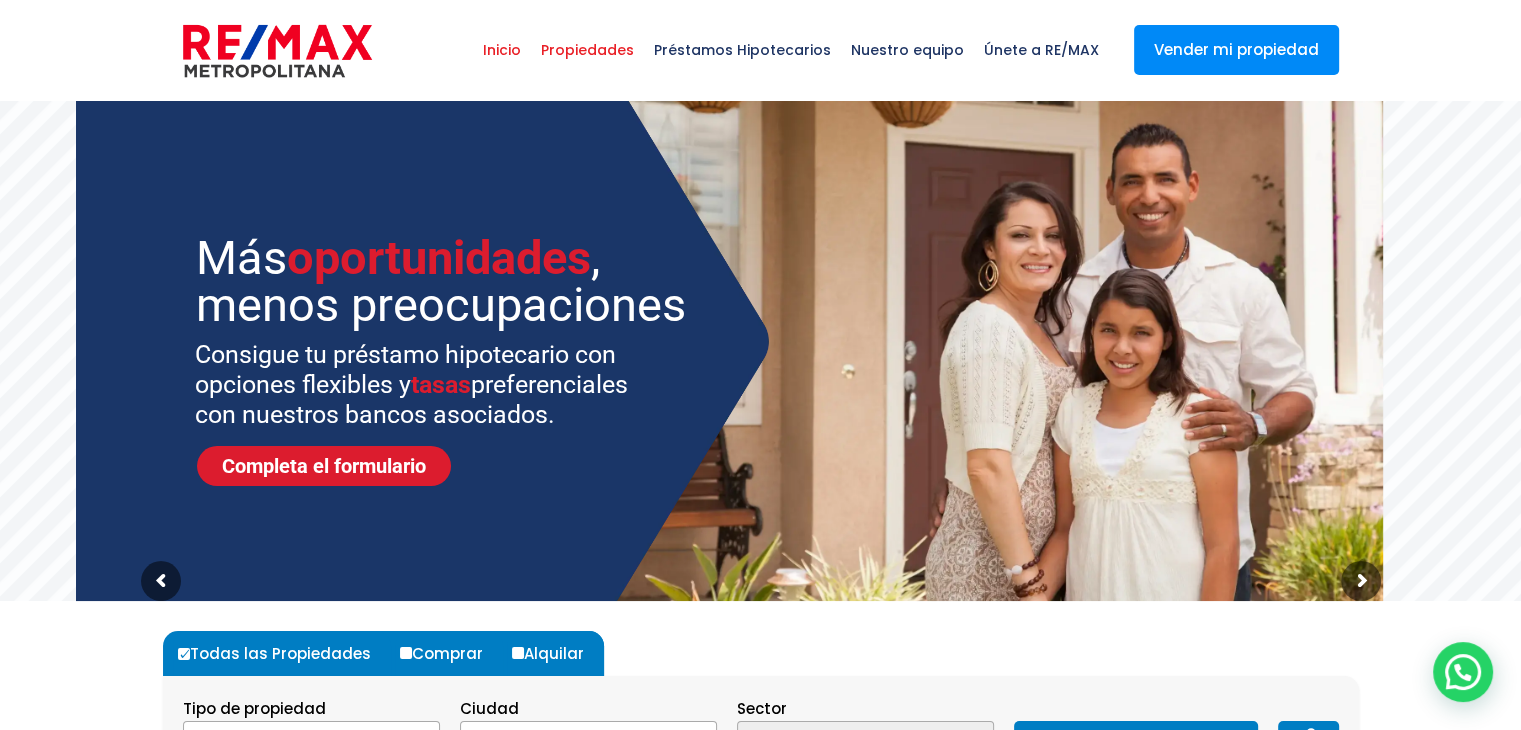 click on "Propiedades" at bounding box center [587, 50] 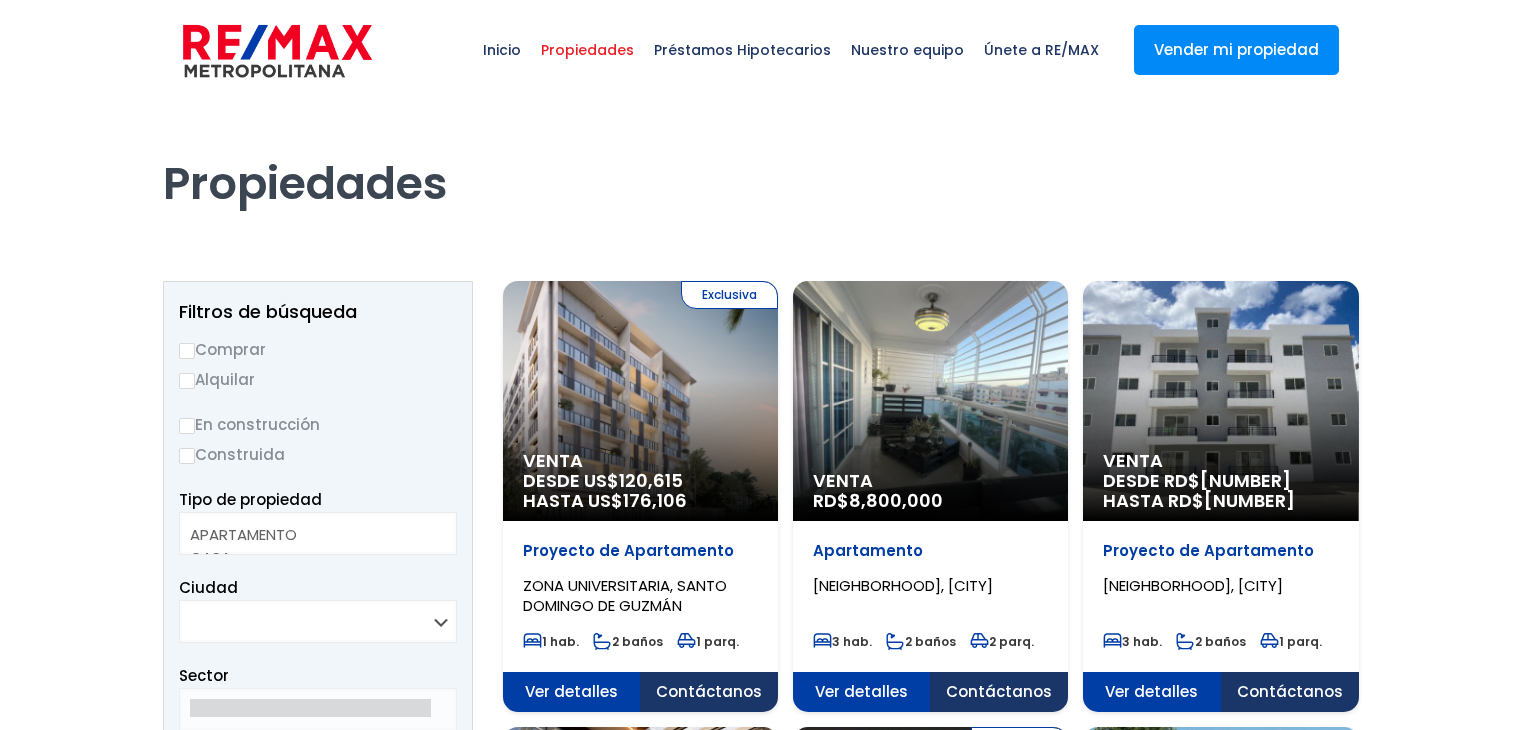 scroll, scrollTop: 0, scrollLeft: 0, axis: both 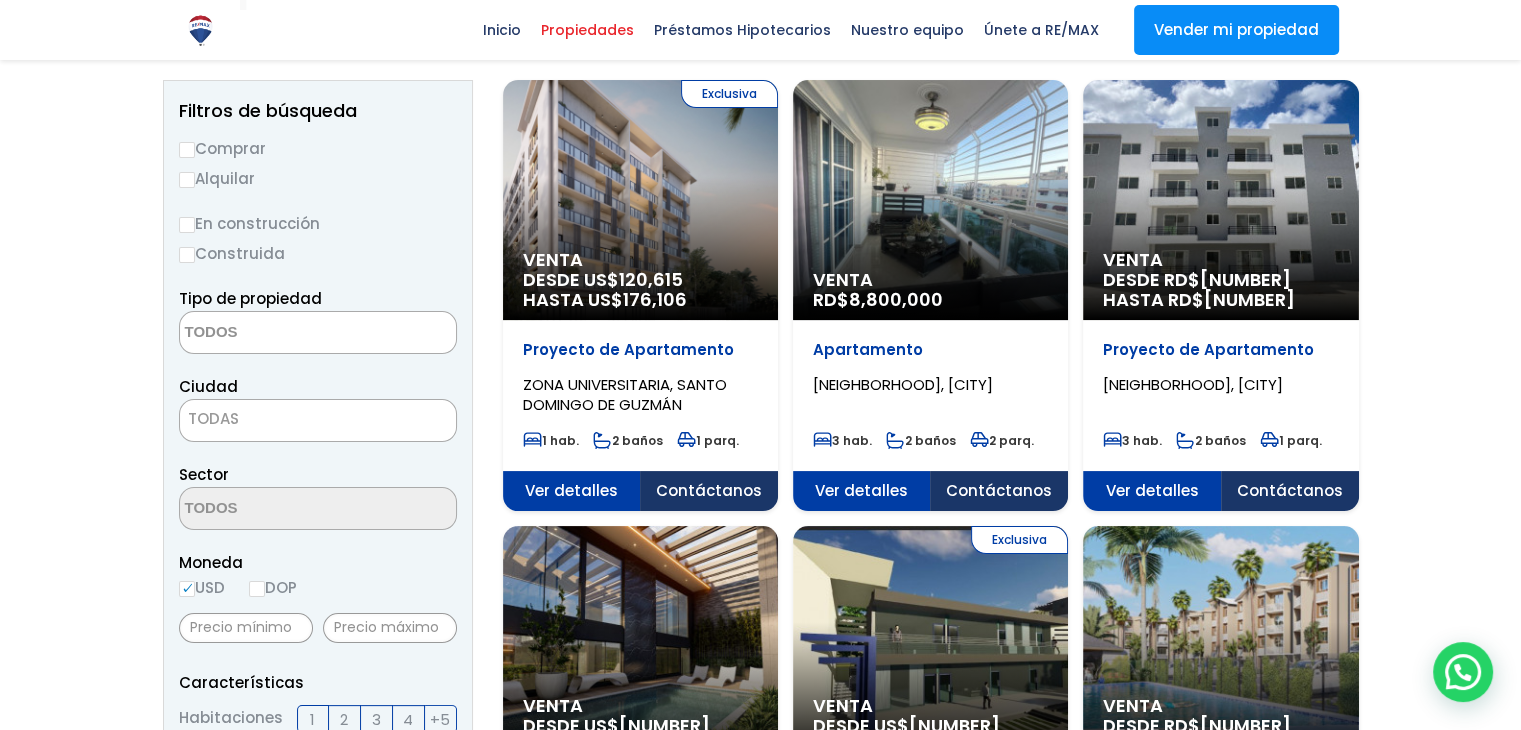 click on "Alquilar" at bounding box center [187, 180] 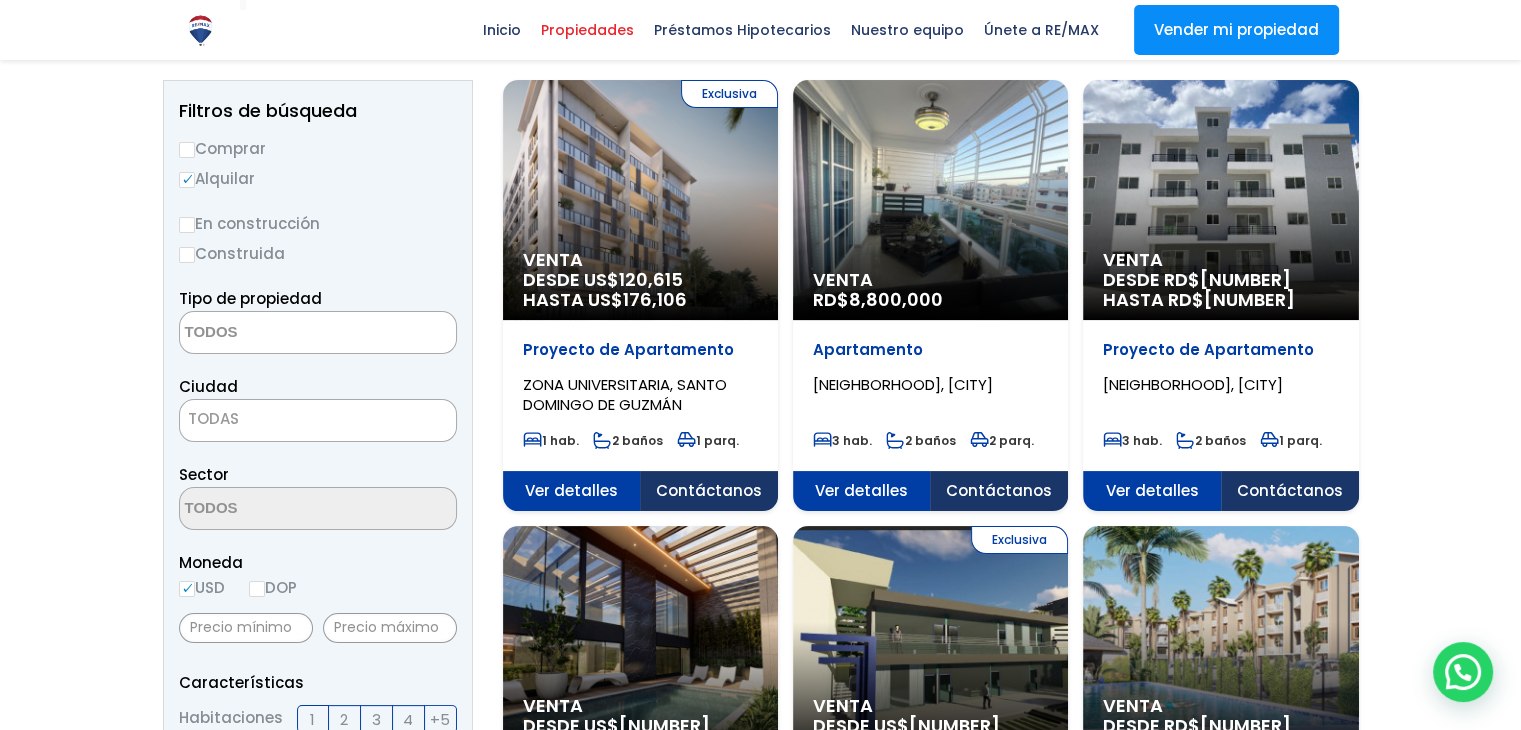 click at bounding box center (277, 333) 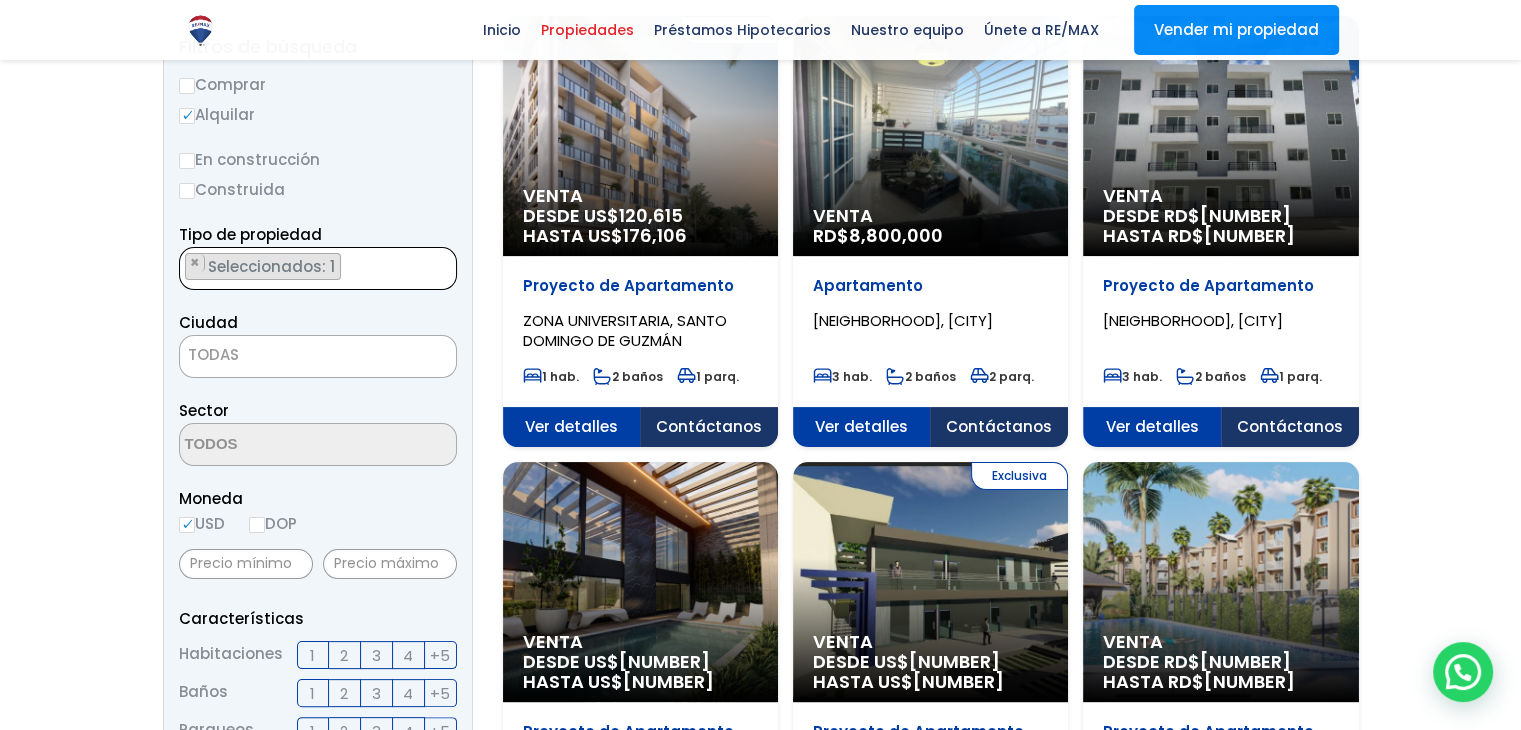 scroll, scrollTop: 300, scrollLeft: 0, axis: vertical 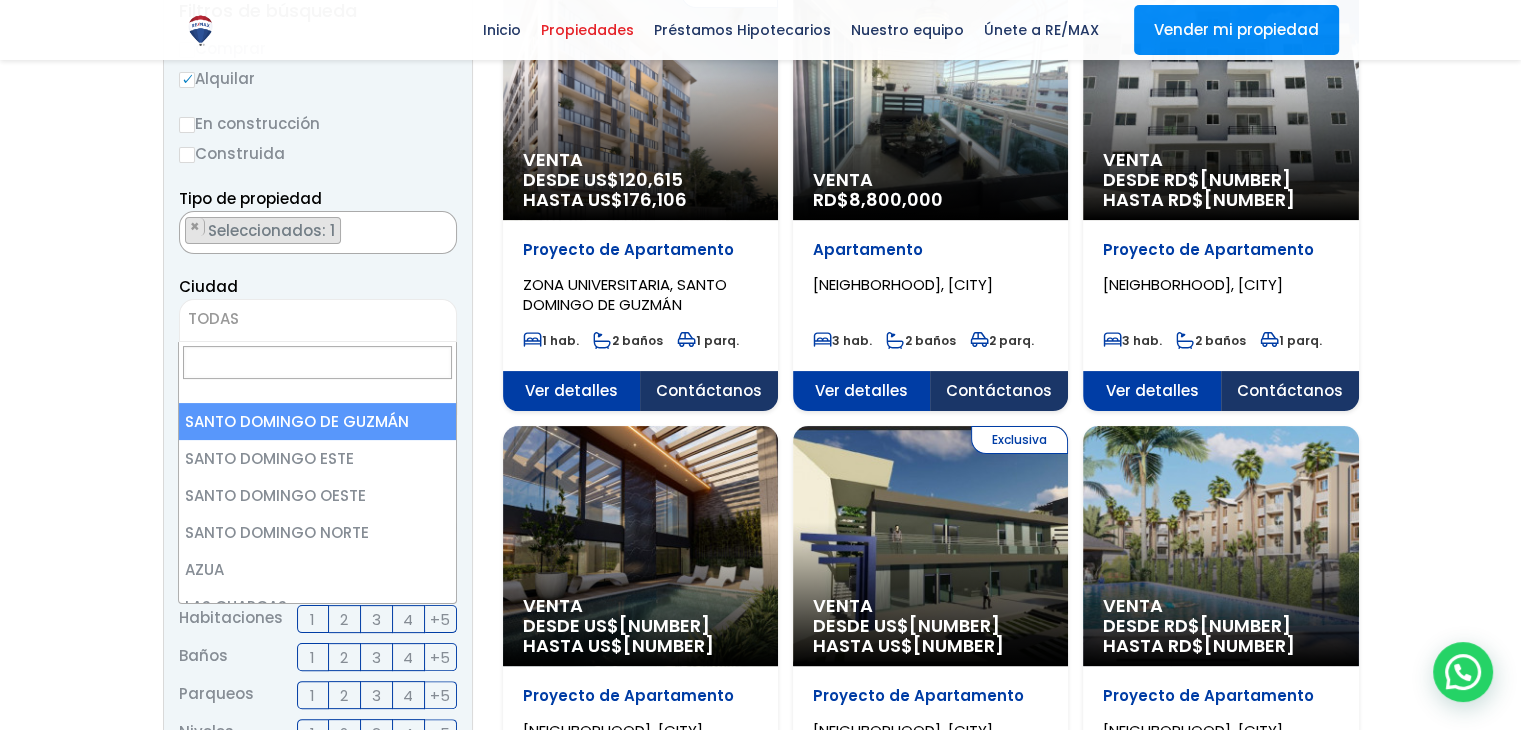 click on "TODAS" at bounding box center (318, 319) 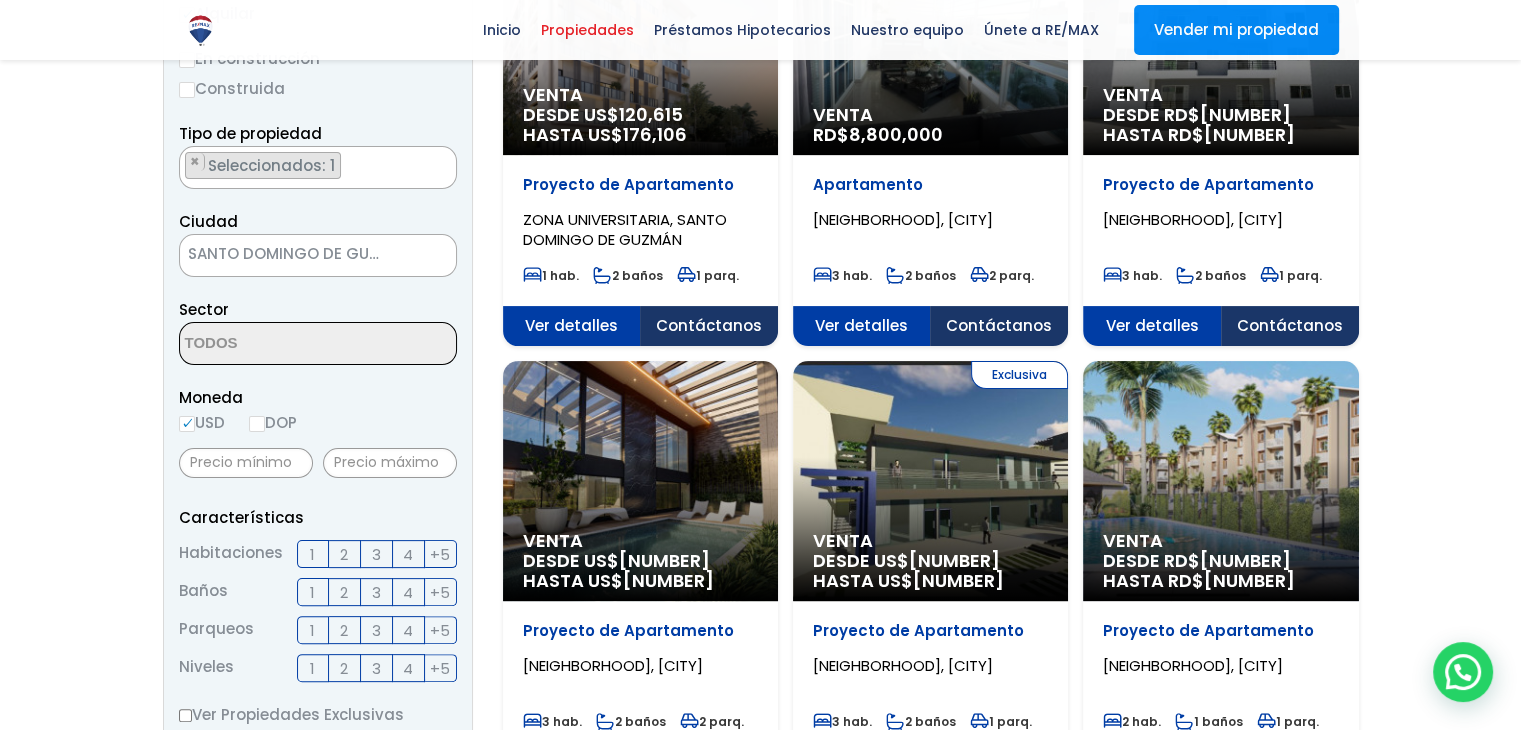 scroll, scrollTop: 400, scrollLeft: 0, axis: vertical 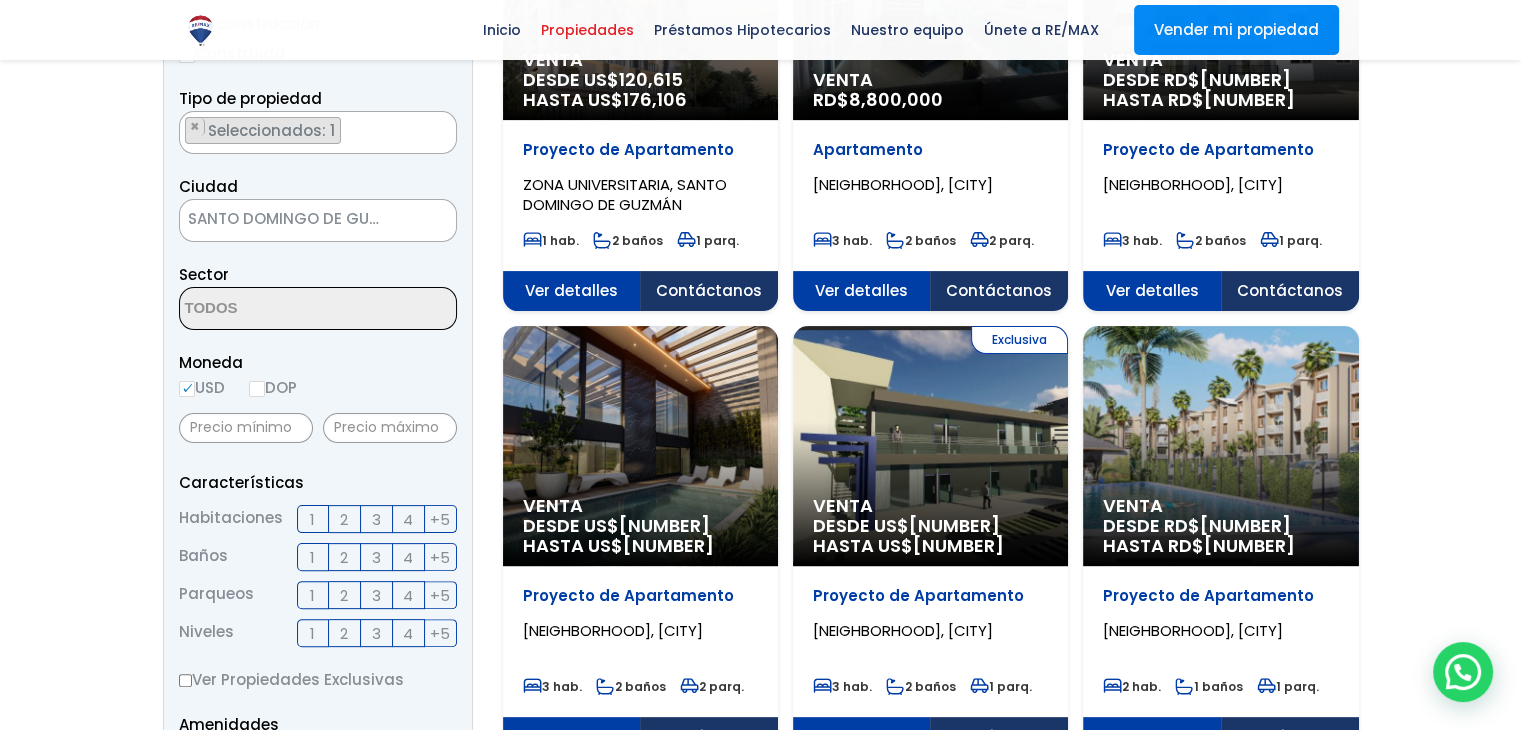 click on "DOP" at bounding box center (257, 389) 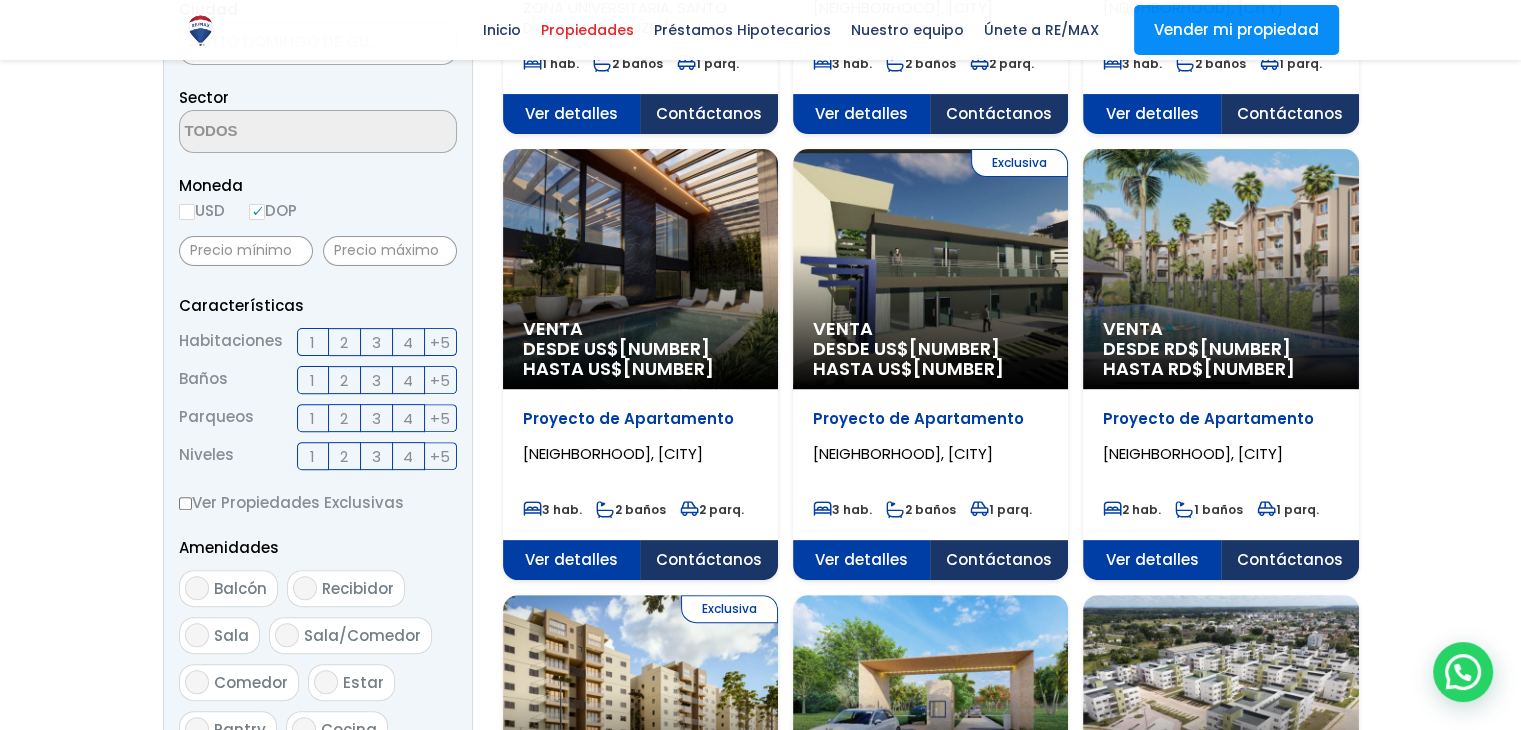 scroll, scrollTop: 600, scrollLeft: 0, axis: vertical 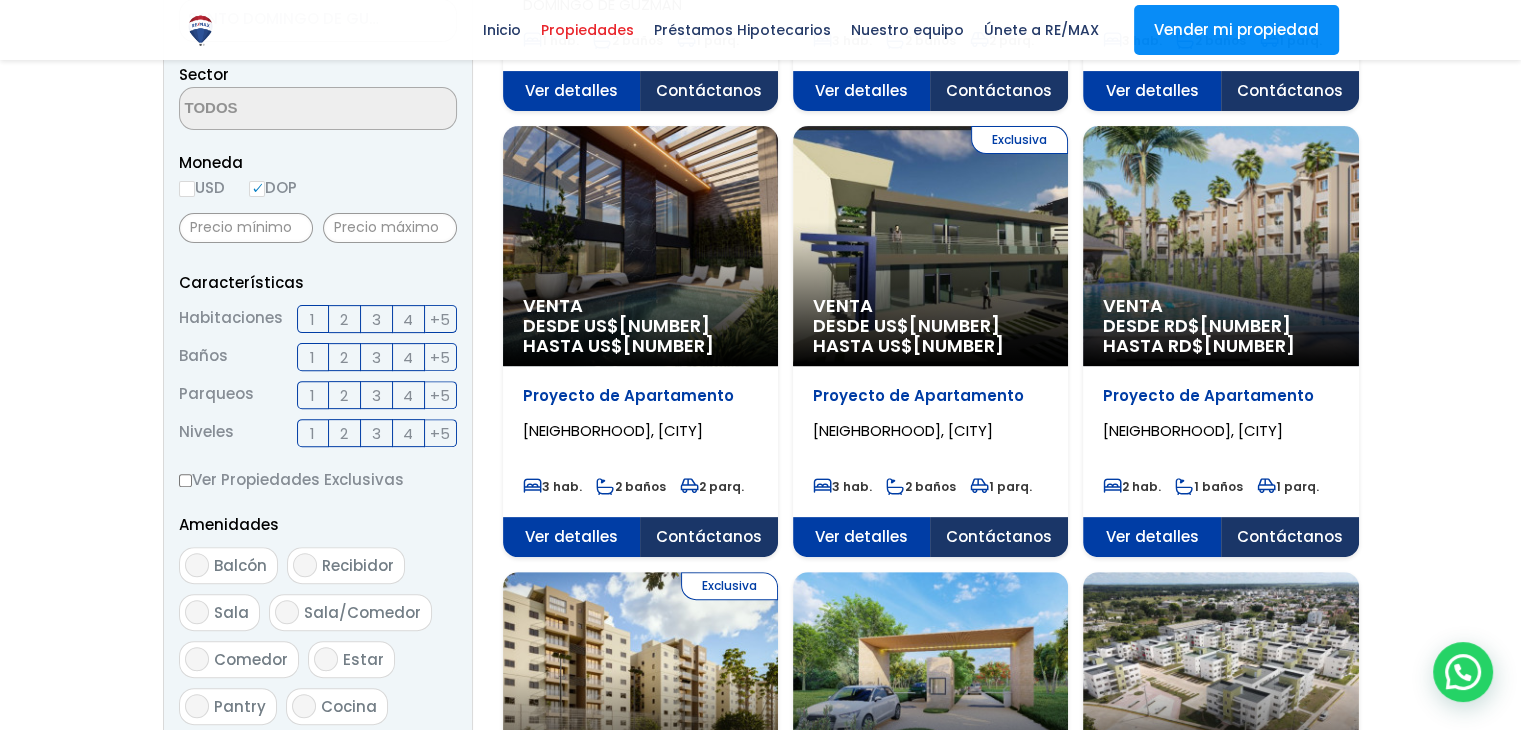 click on "1" at bounding box center [313, 319] 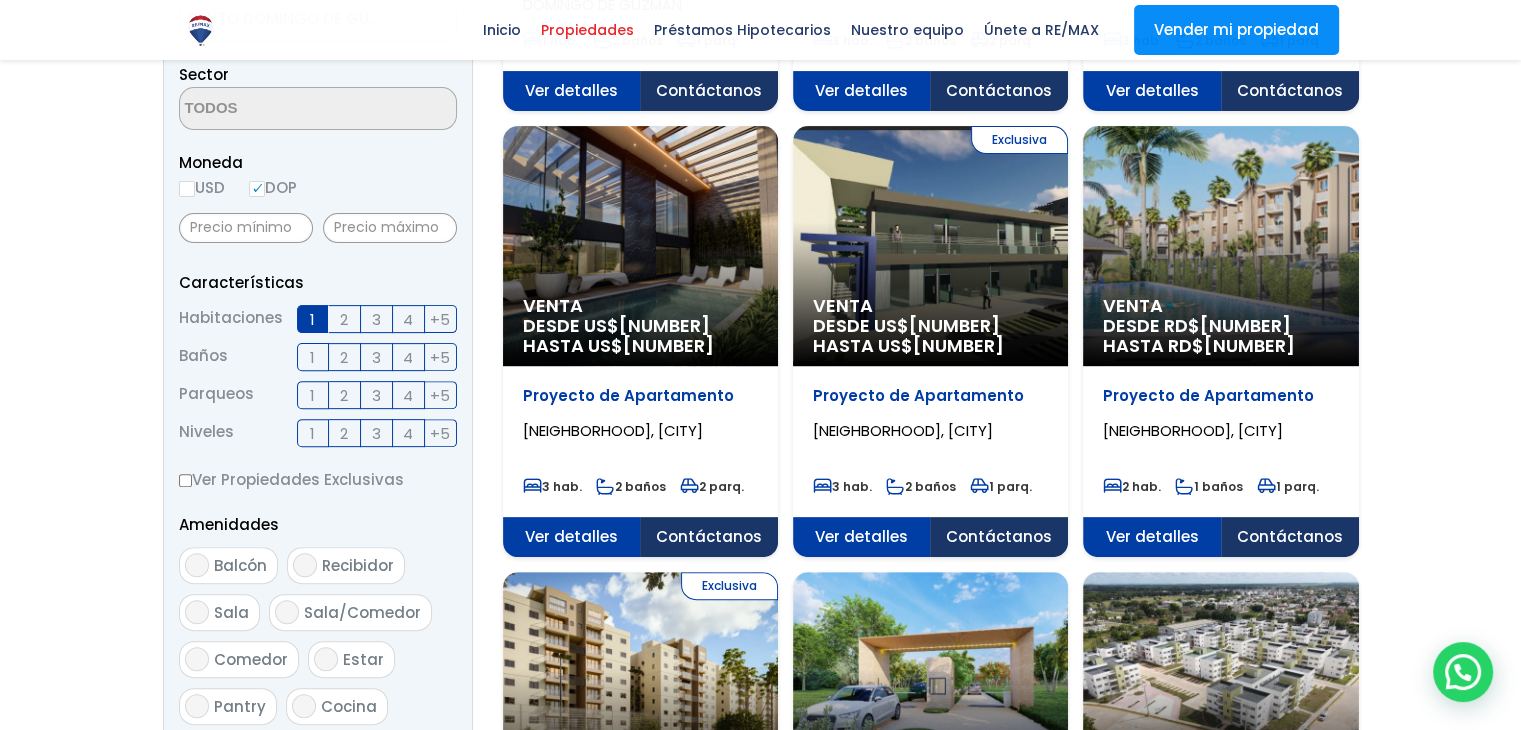 click on "2" at bounding box center [345, 319] 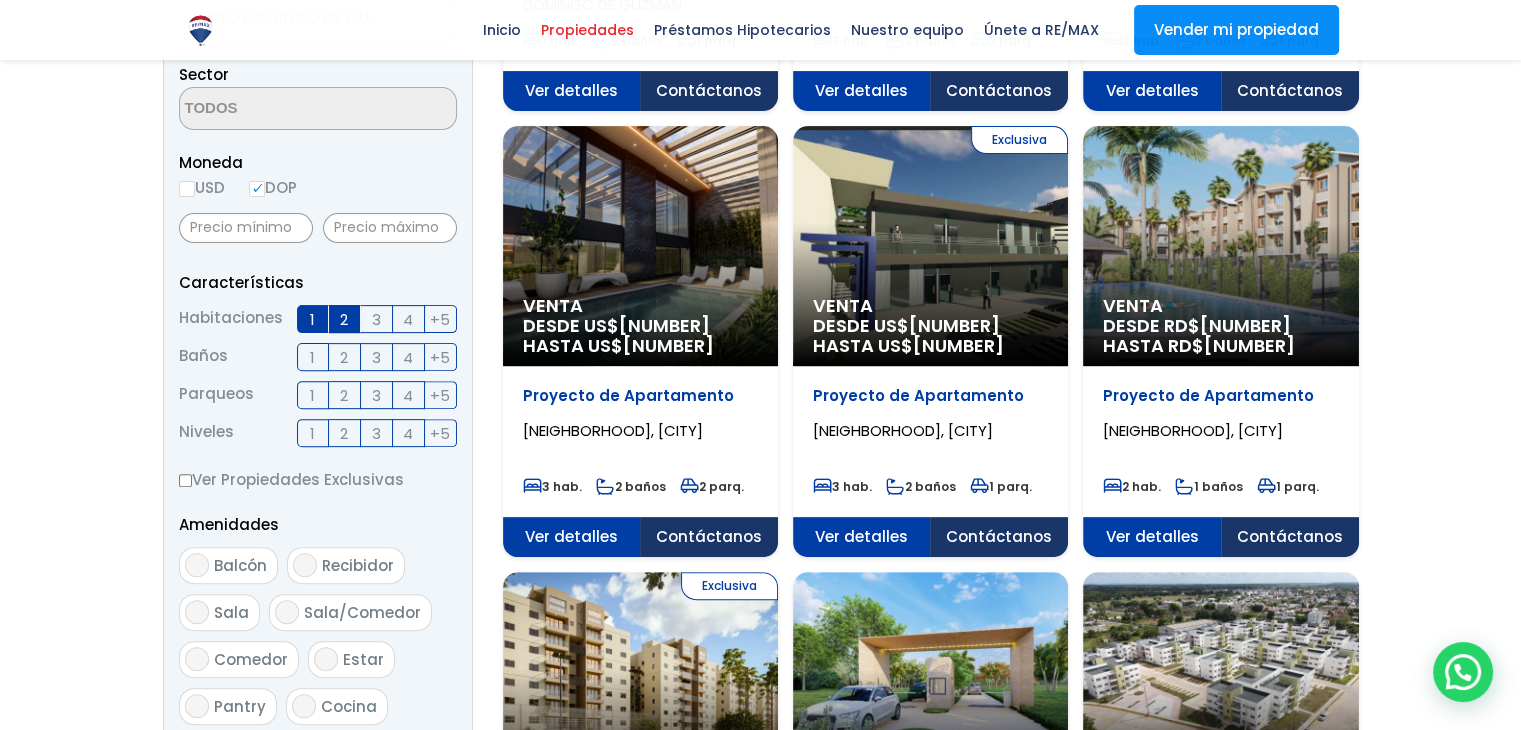click at bounding box center [760, 1062] 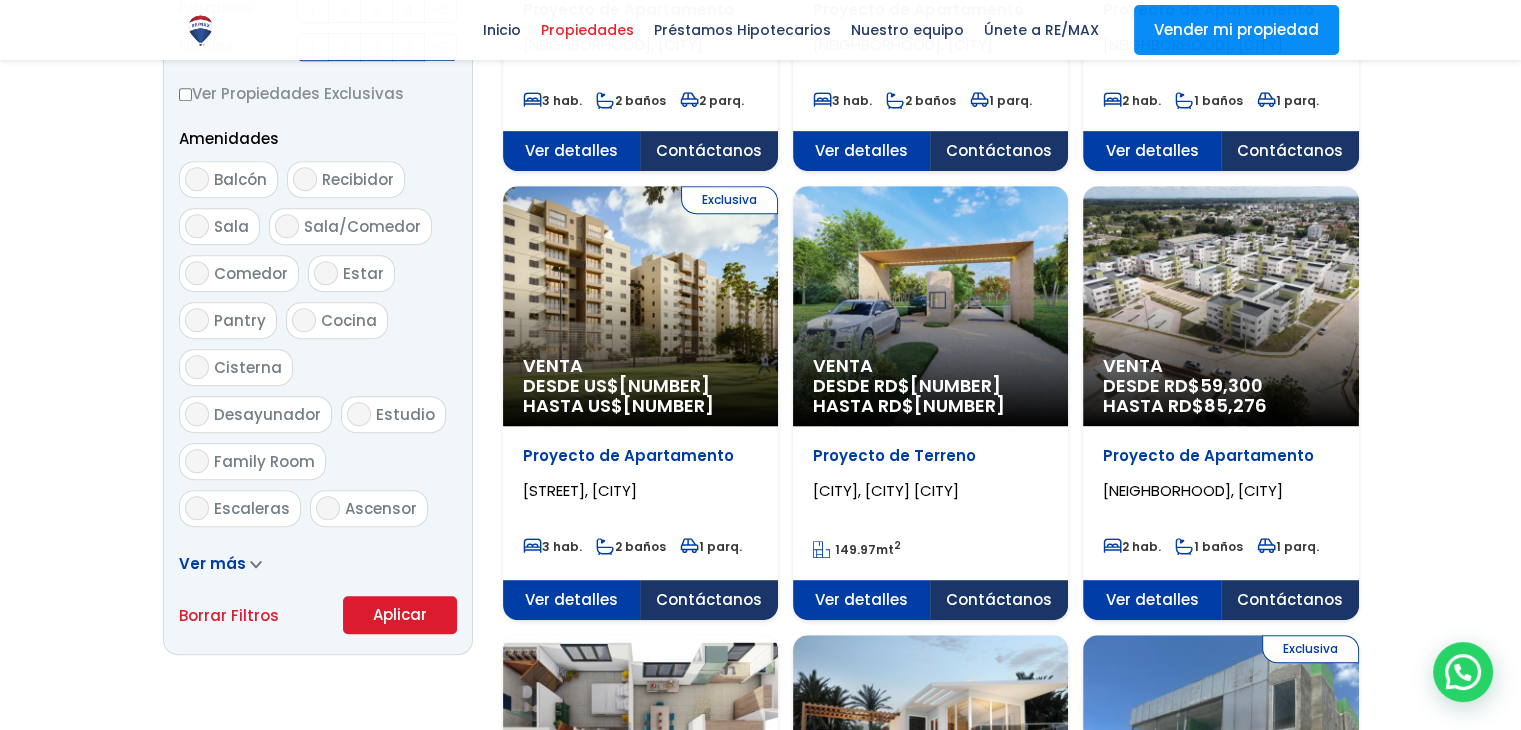 scroll, scrollTop: 1100, scrollLeft: 0, axis: vertical 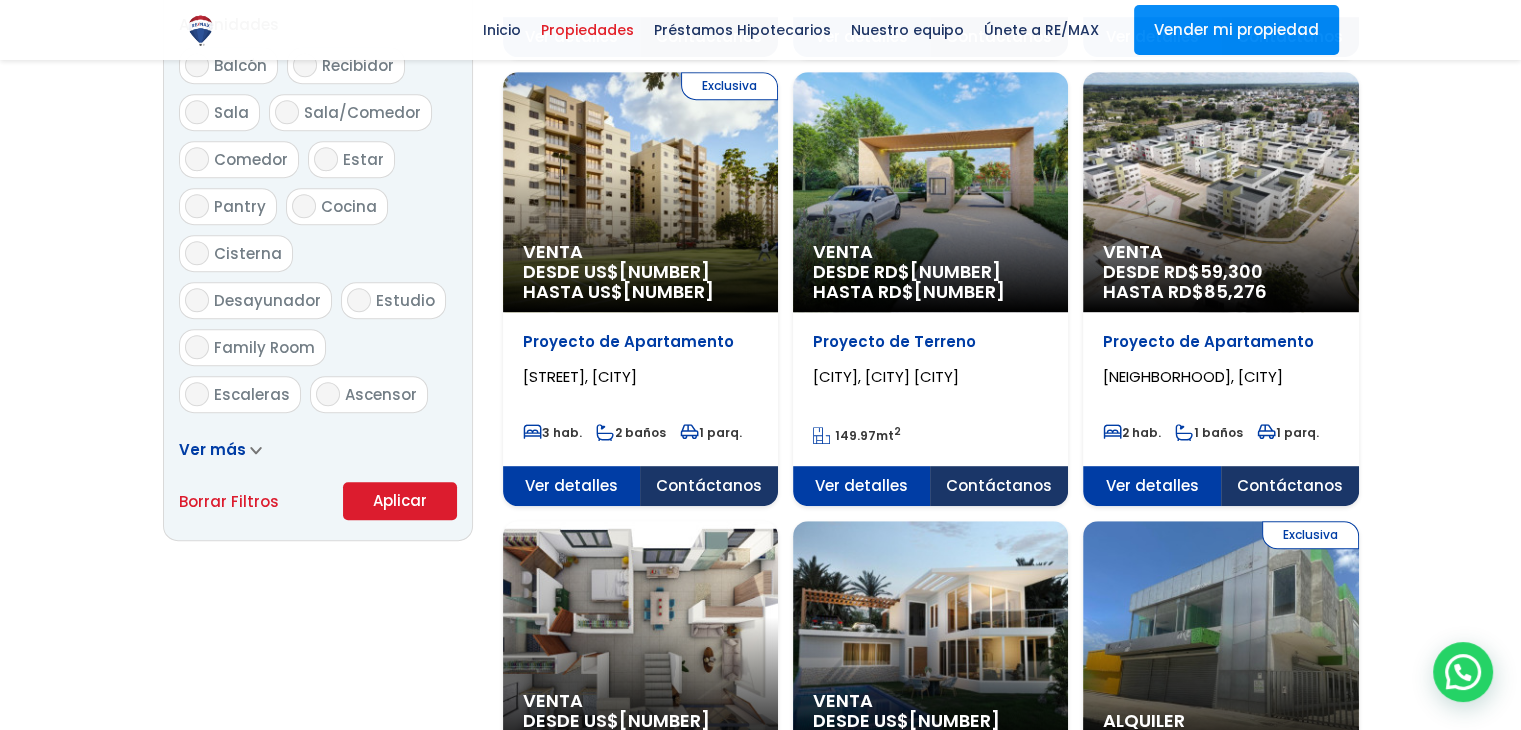 click on "Aplicar" at bounding box center [400, 501] 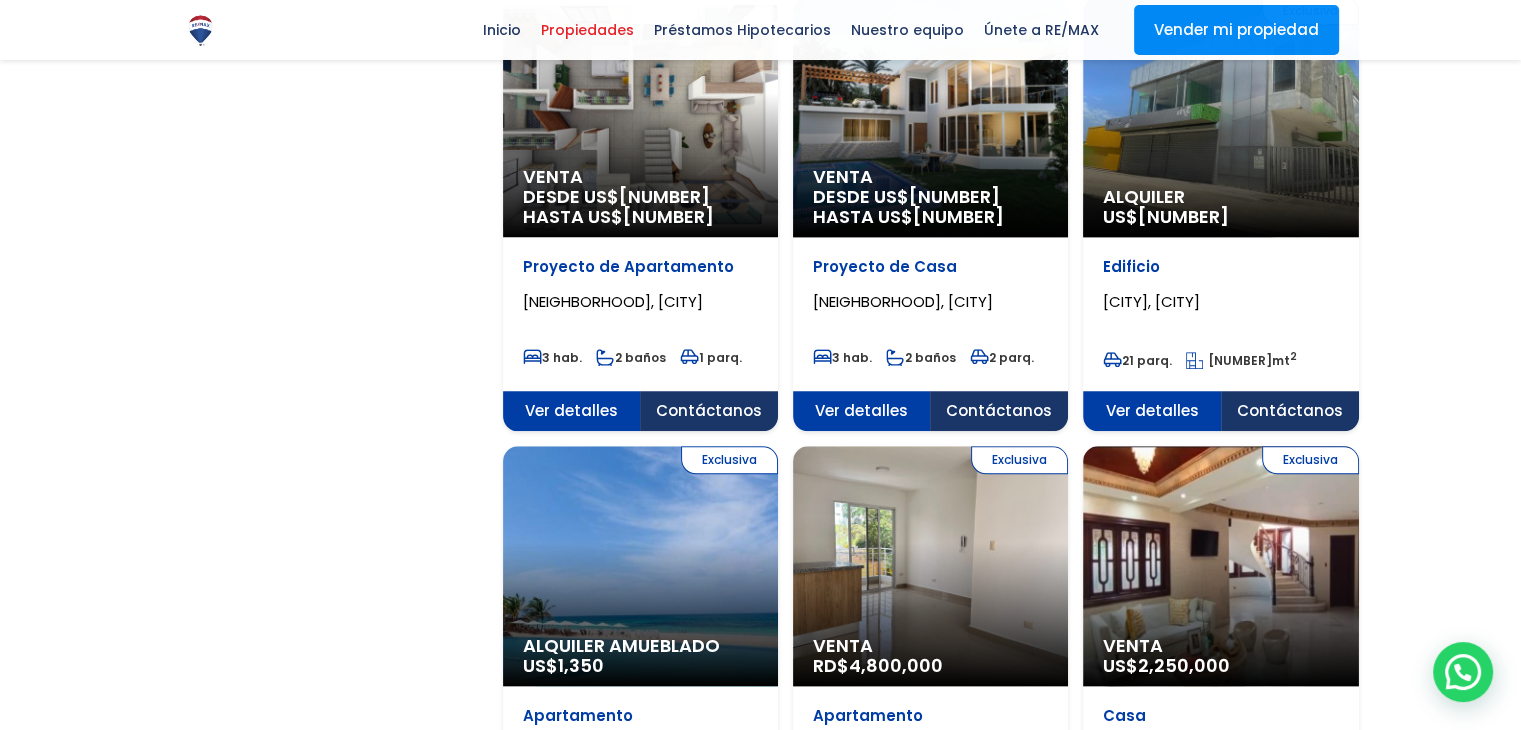 scroll, scrollTop: 1600, scrollLeft: 0, axis: vertical 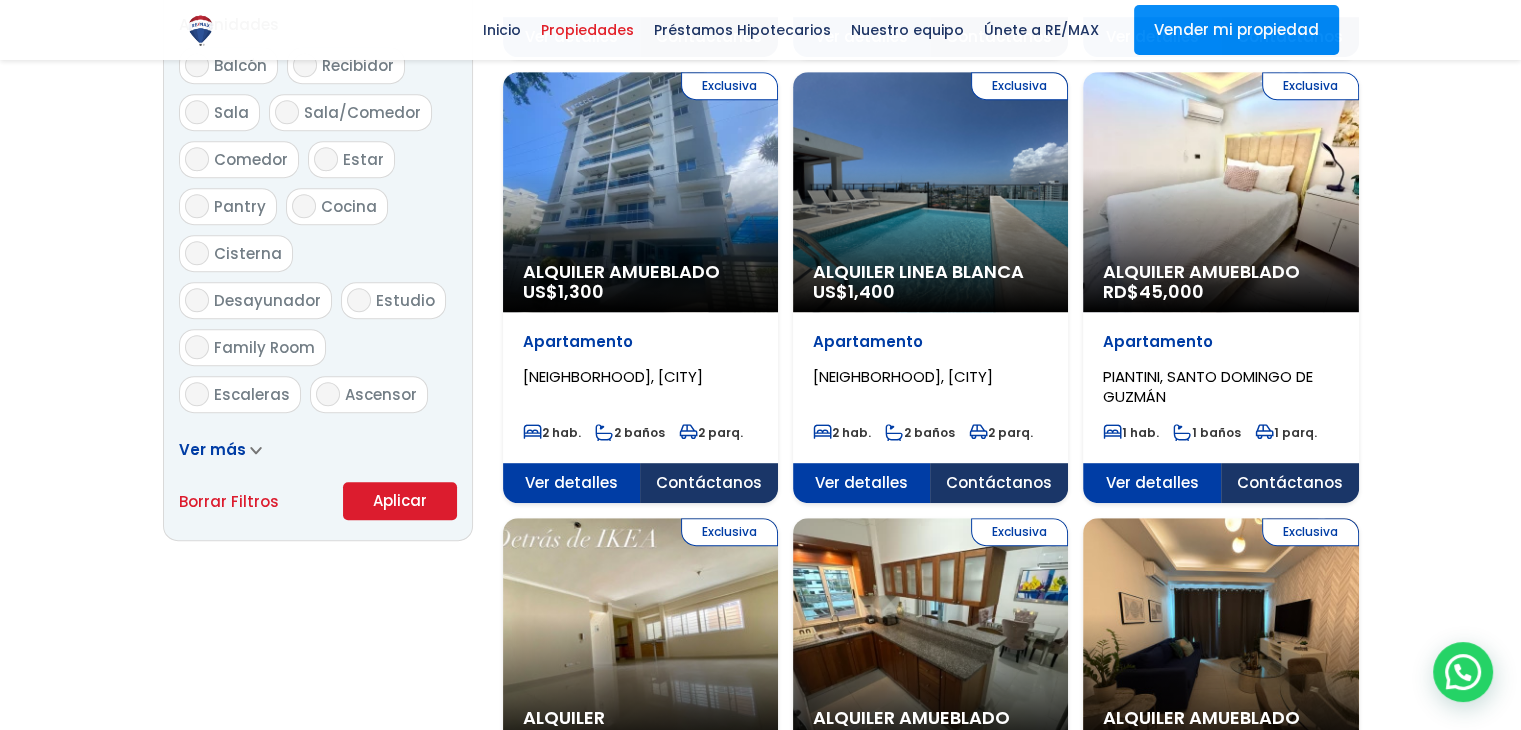 click at bounding box center (256, 450) 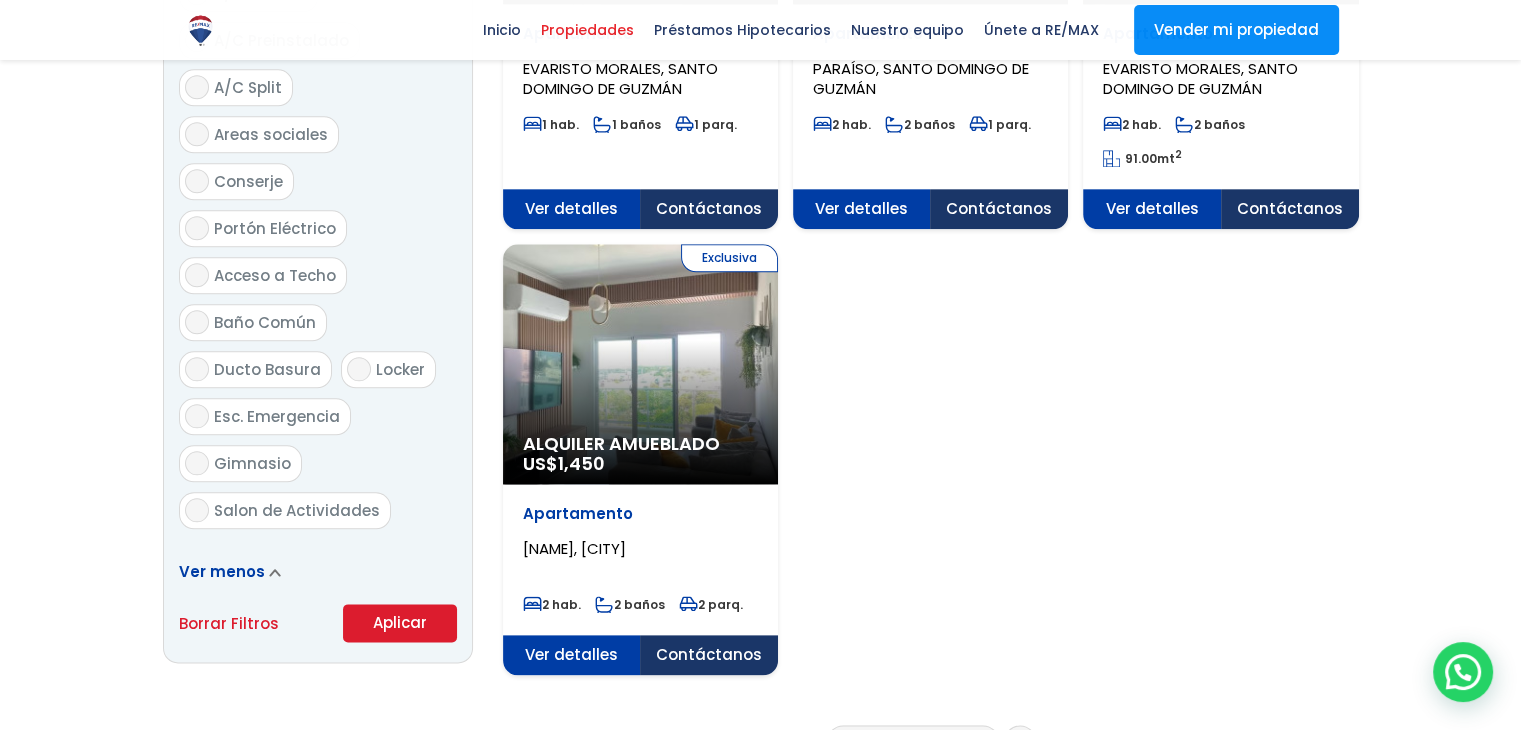 scroll, scrollTop: 2500, scrollLeft: 0, axis: vertical 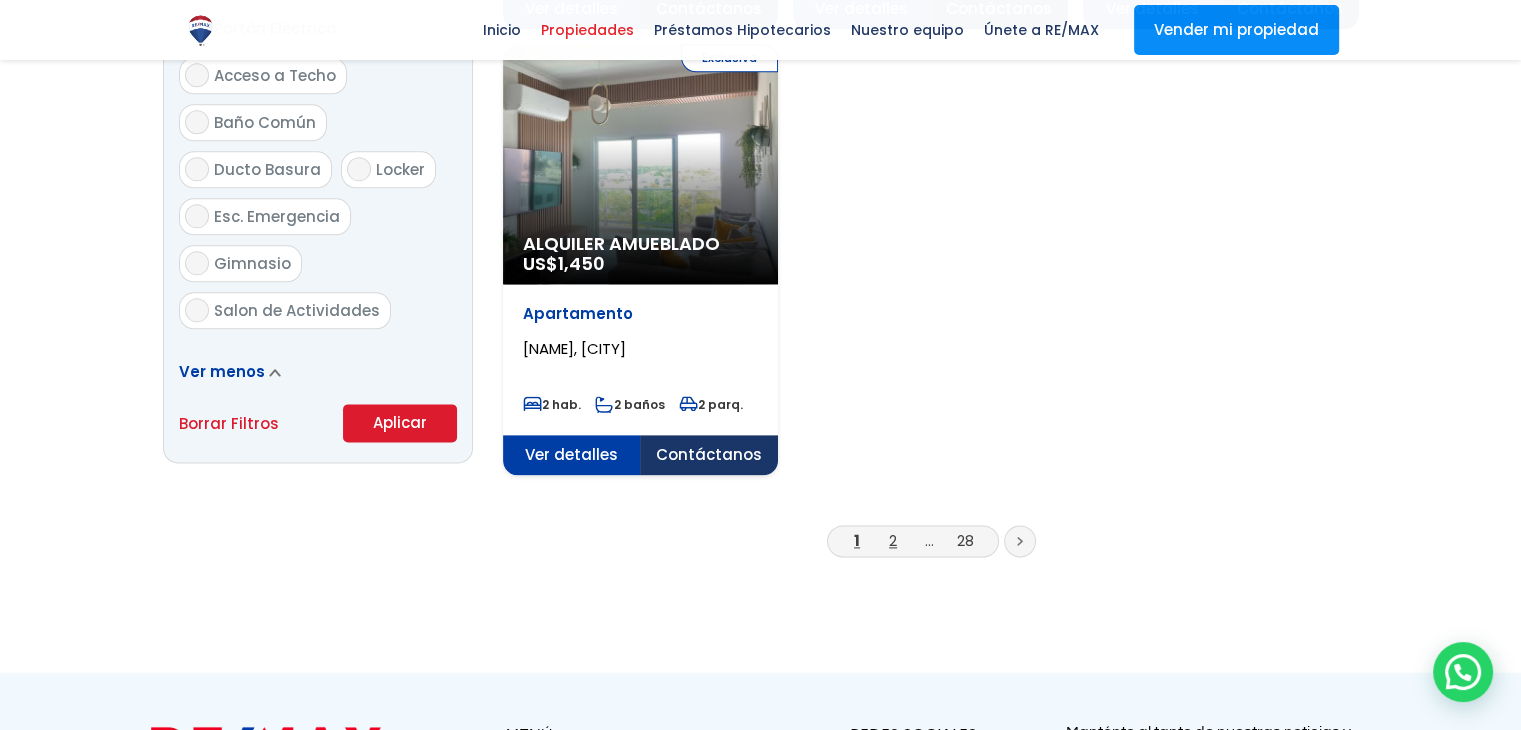 click on "2" at bounding box center (893, 540) 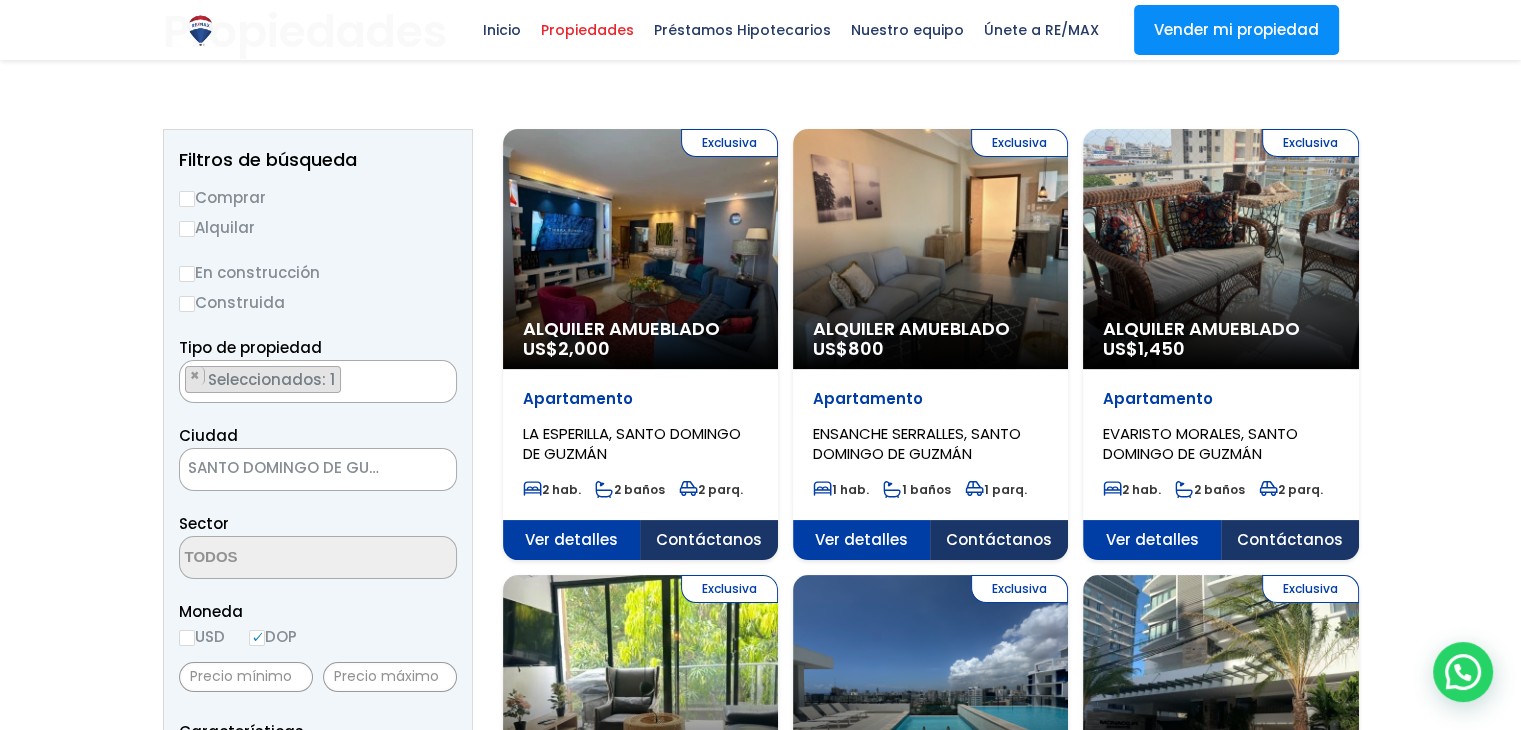scroll, scrollTop: 0, scrollLeft: 0, axis: both 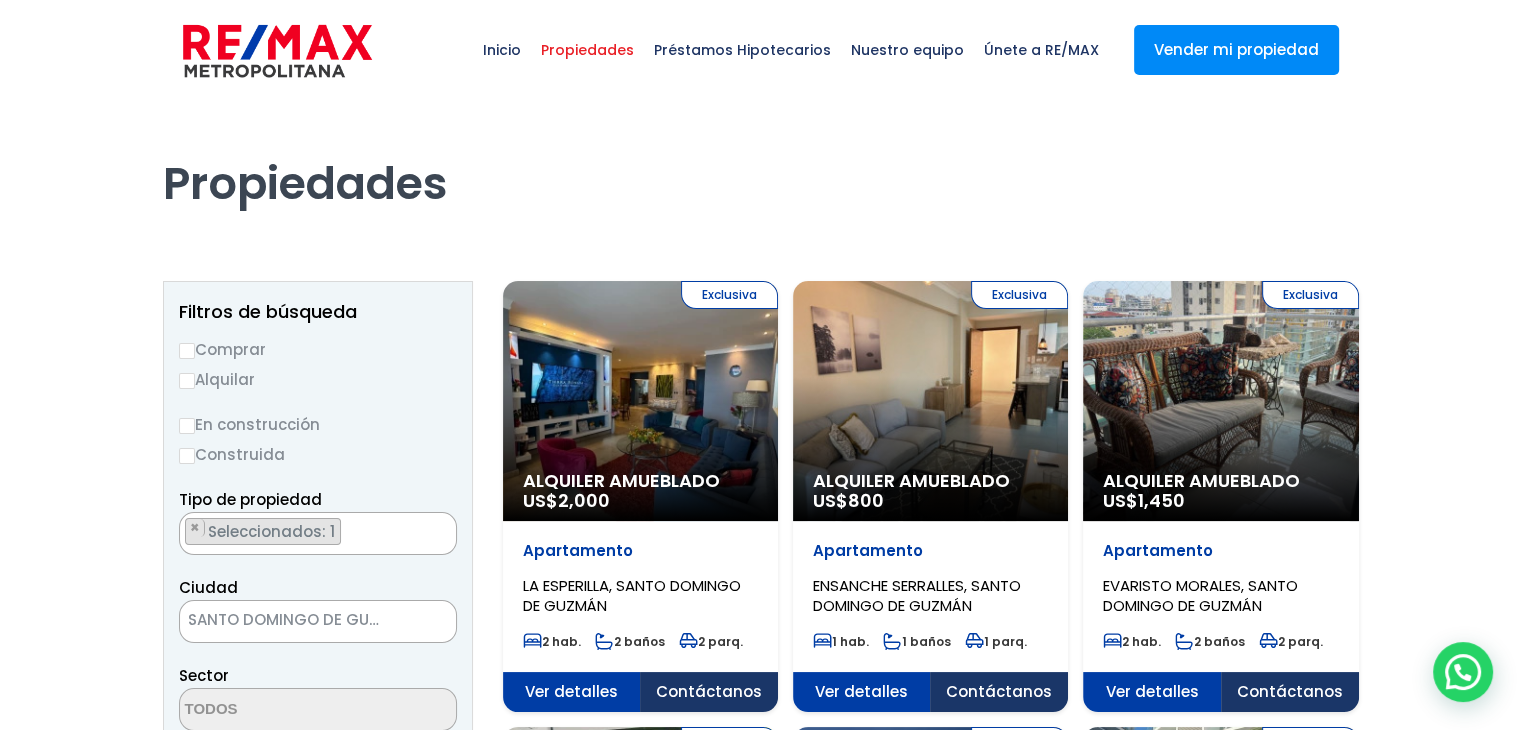 click on "Comprar" at bounding box center (187, 351) 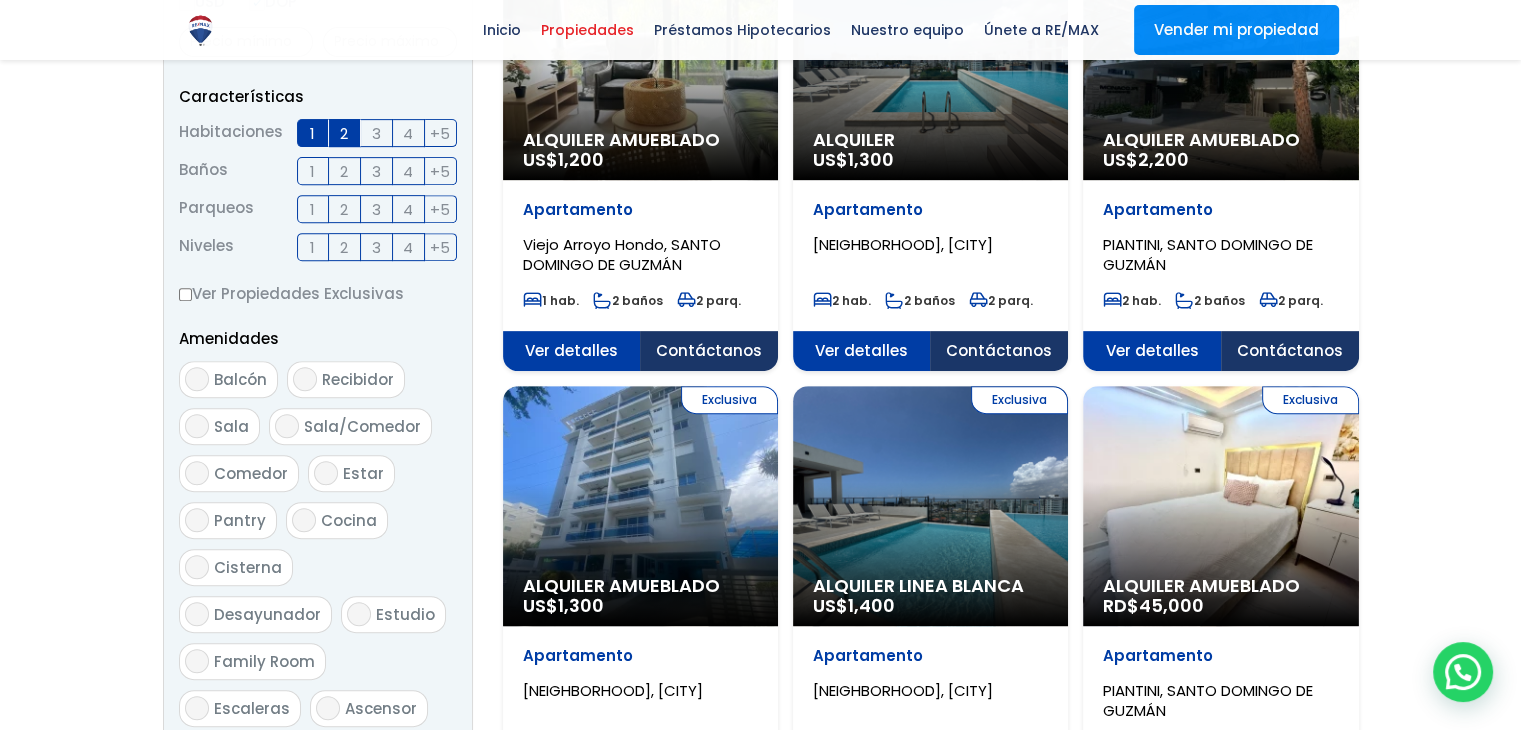 scroll, scrollTop: 700, scrollLeft: 0, axis: vertical 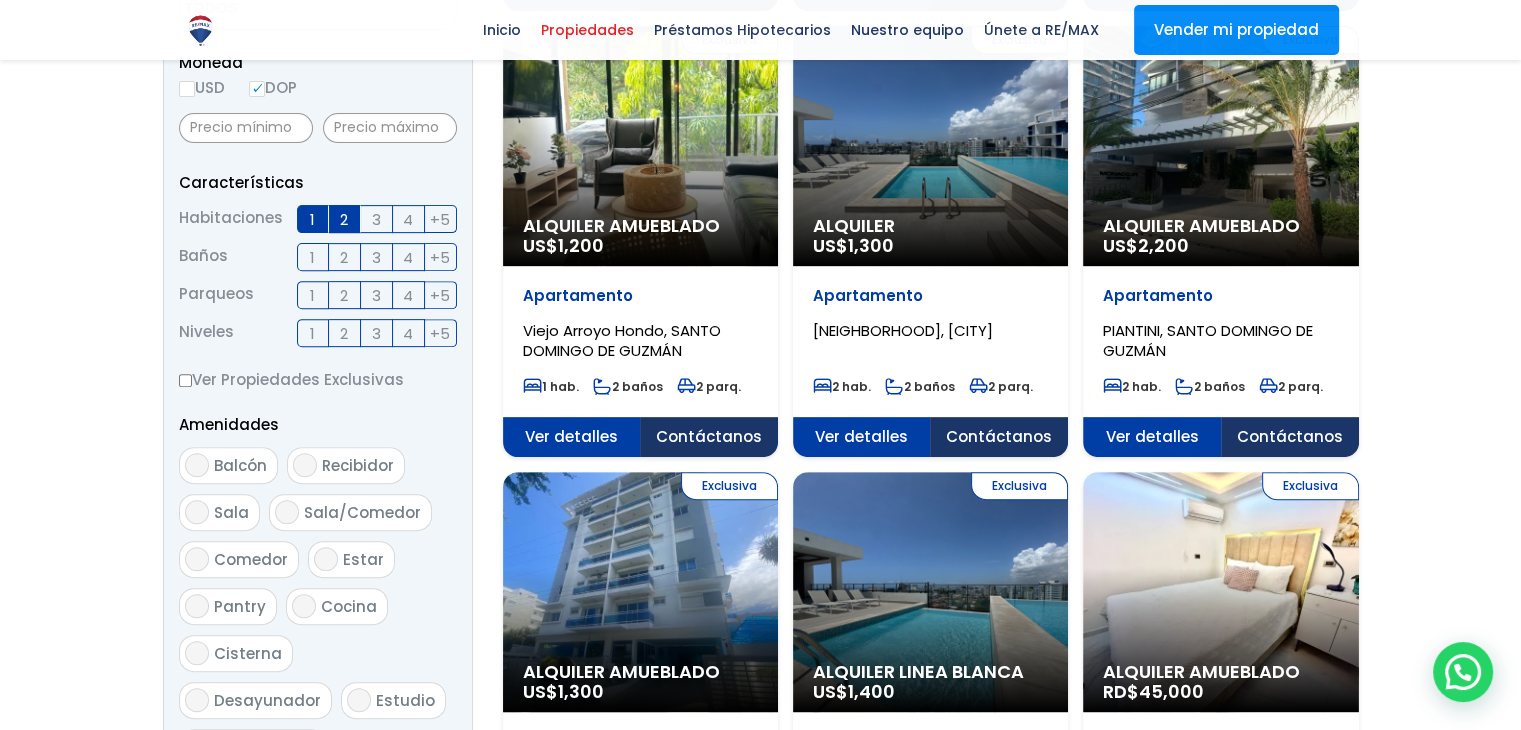 click on "3" at bounding box center [377, 219] 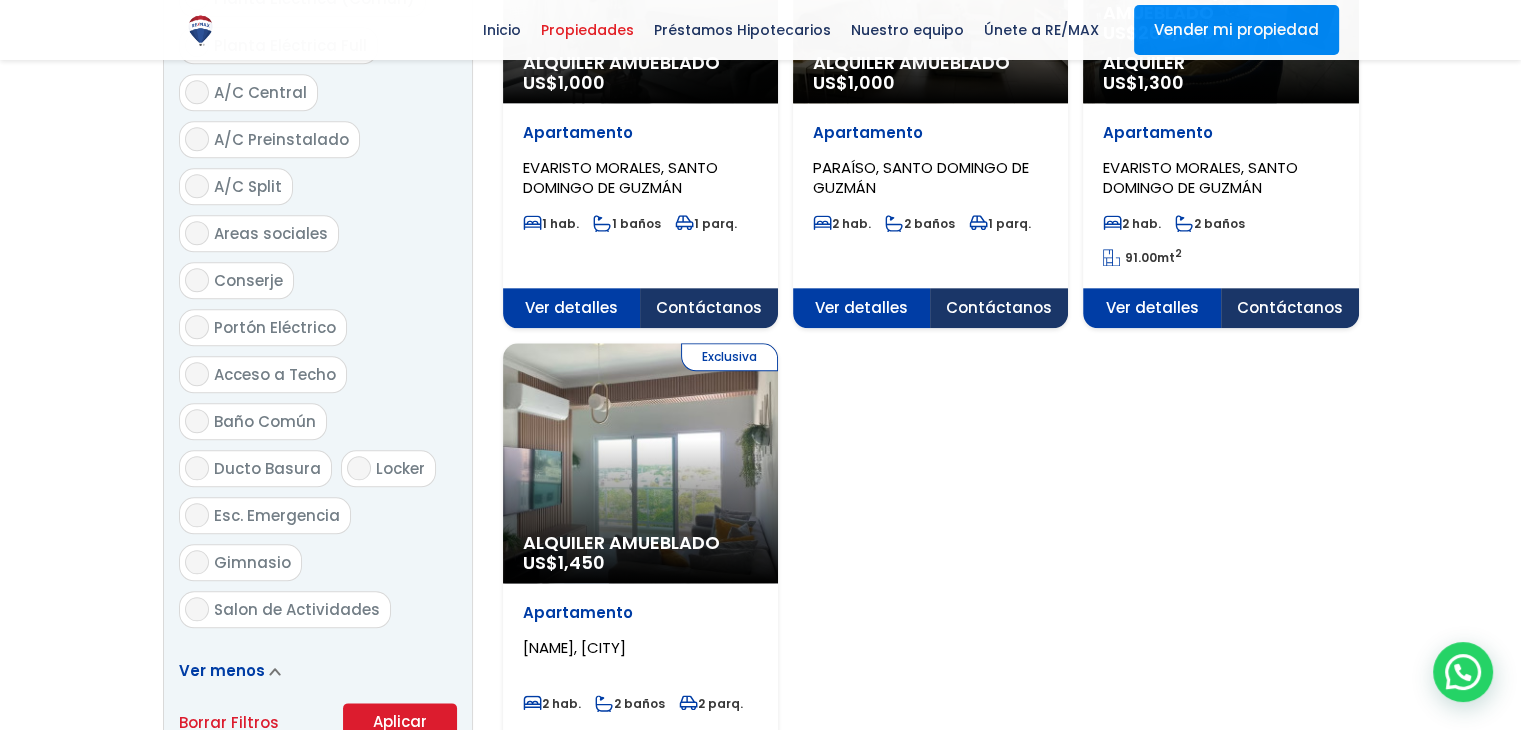 scroll, scrollTop: 2300, scrollLeft: 0, axis: vertical 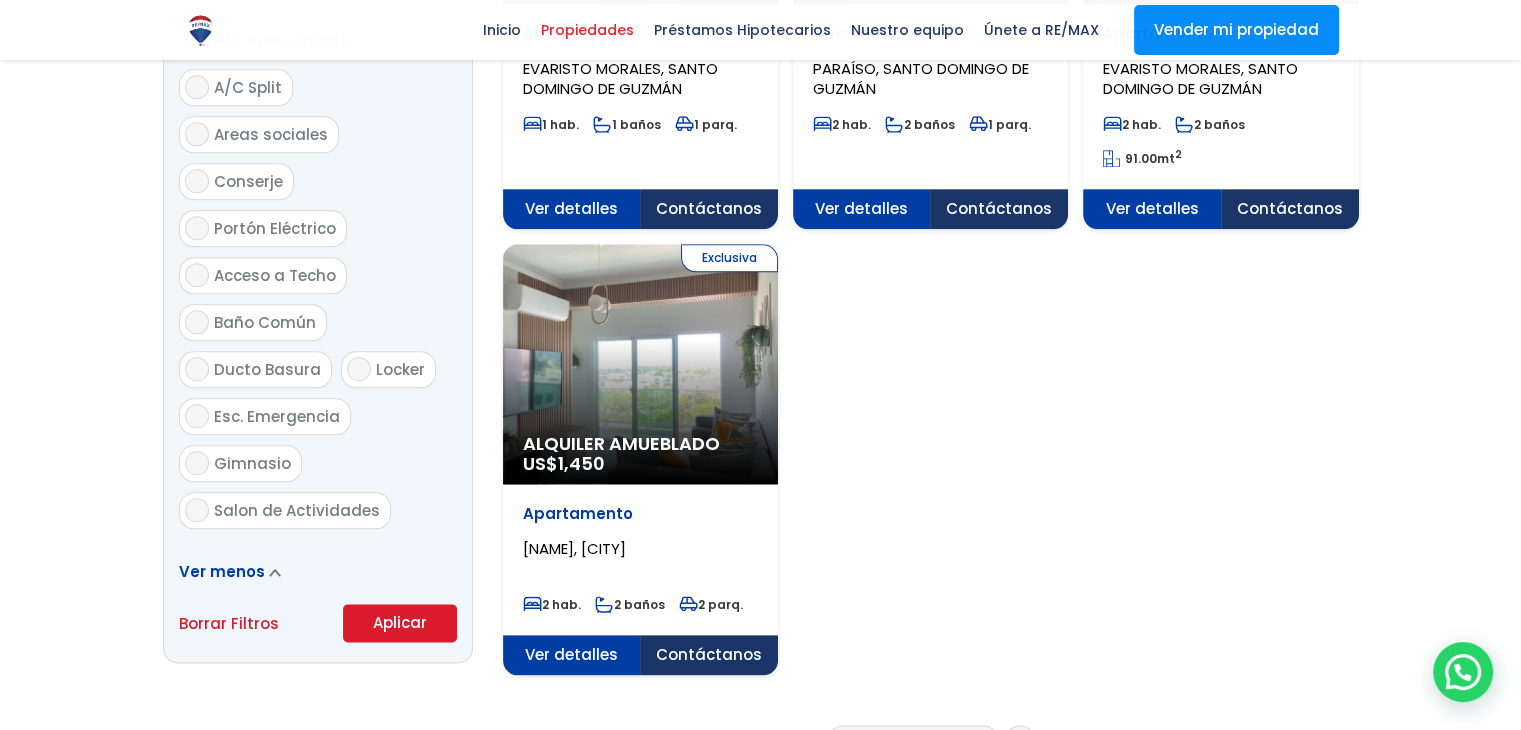 click on "Aplicar" at bounding box center (400, 623) 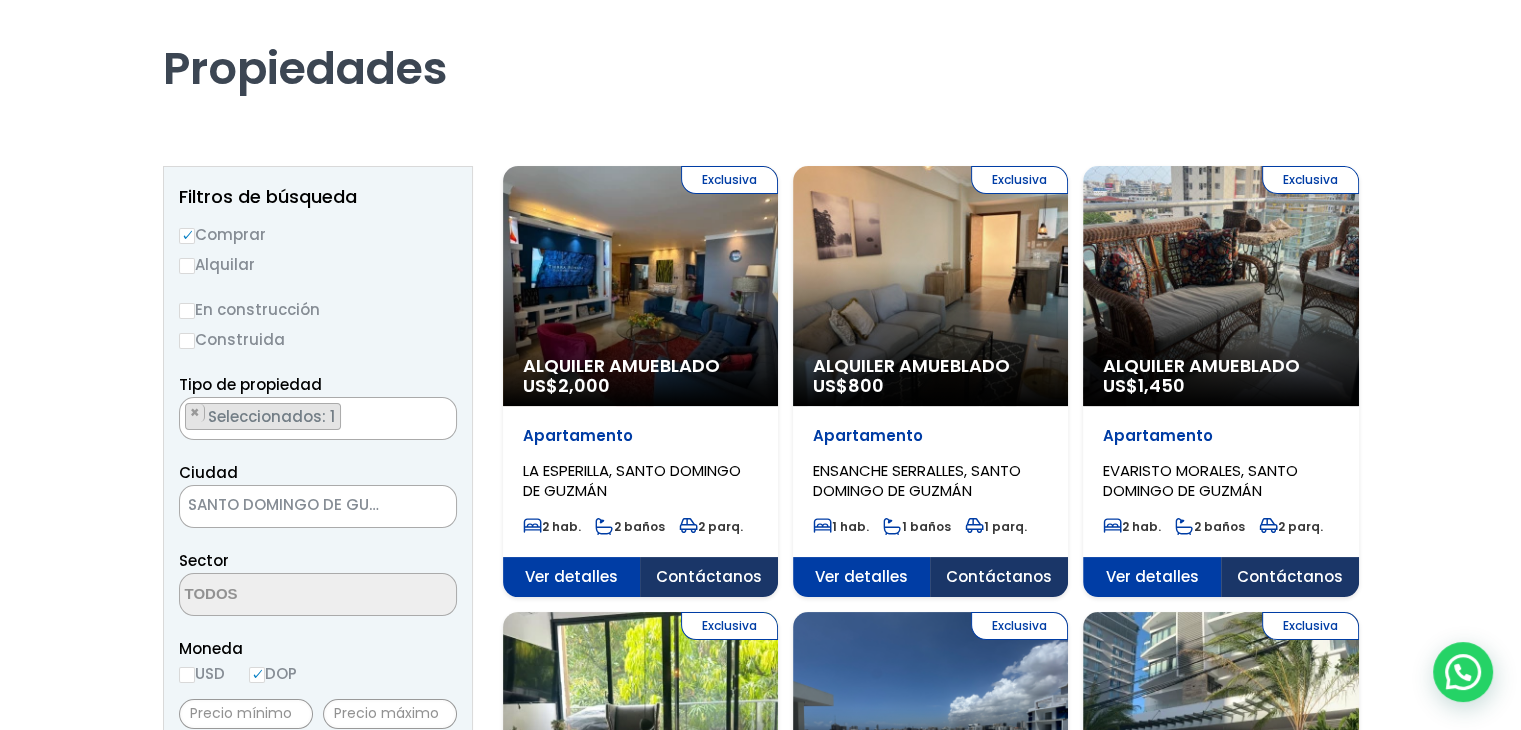 scroll, scrollTop: 0, scrollLeft: 0, axis: both 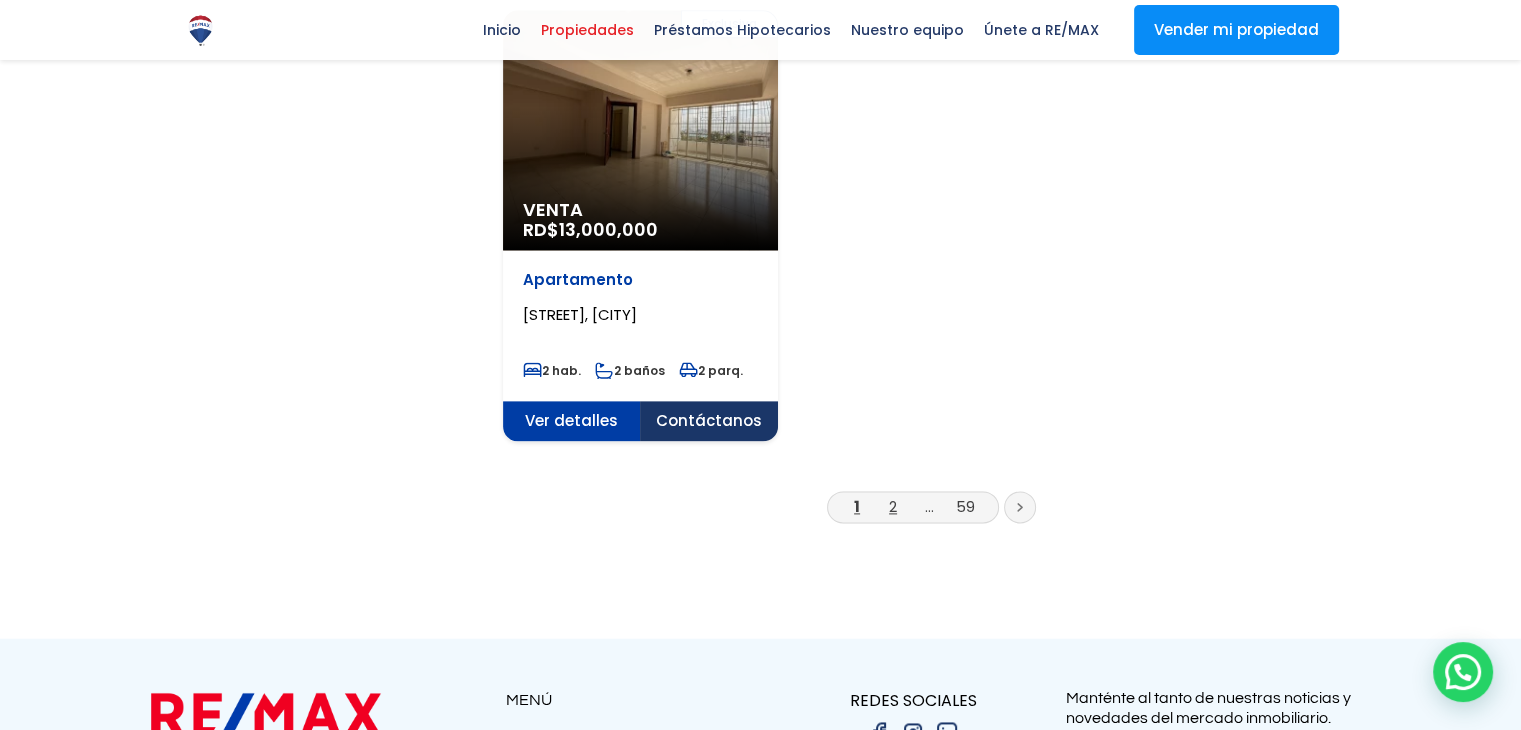 click on "2" at bounding box center [893, 506] 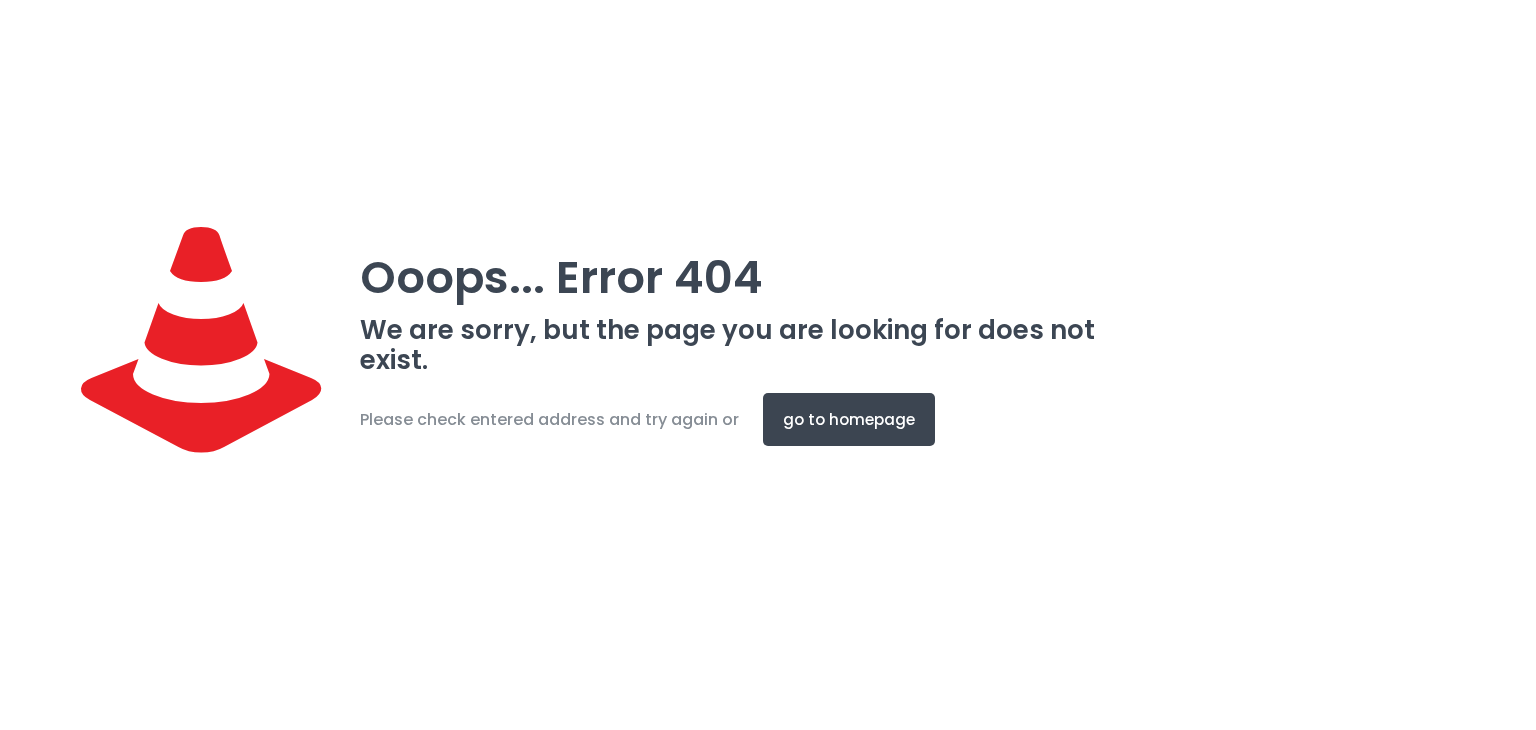 scroll, scrollTop: 0, scrollLeft: 0, axis: both 